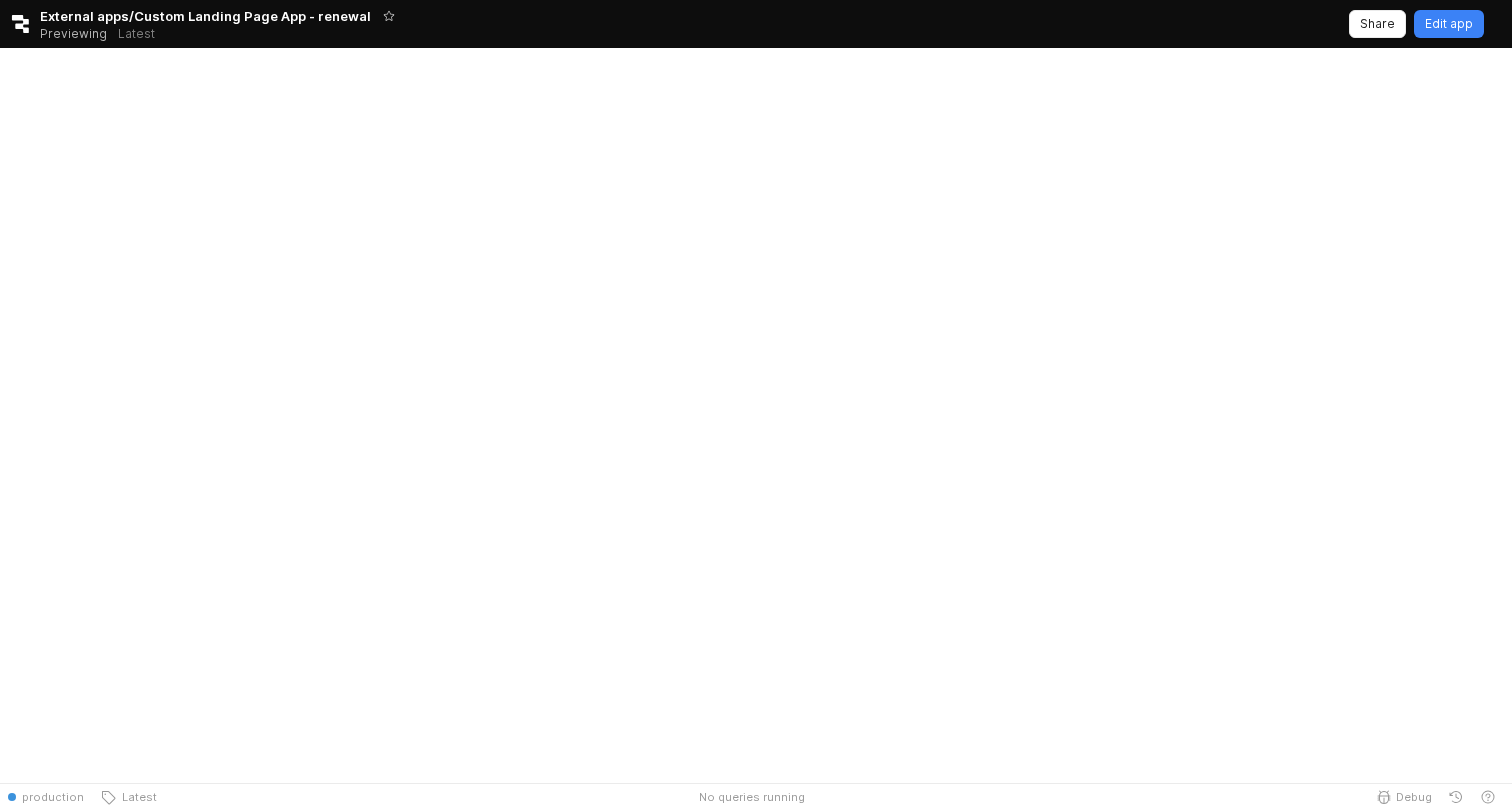 scroll, scrollTop: 0, scrollLeft: 0, axis: both 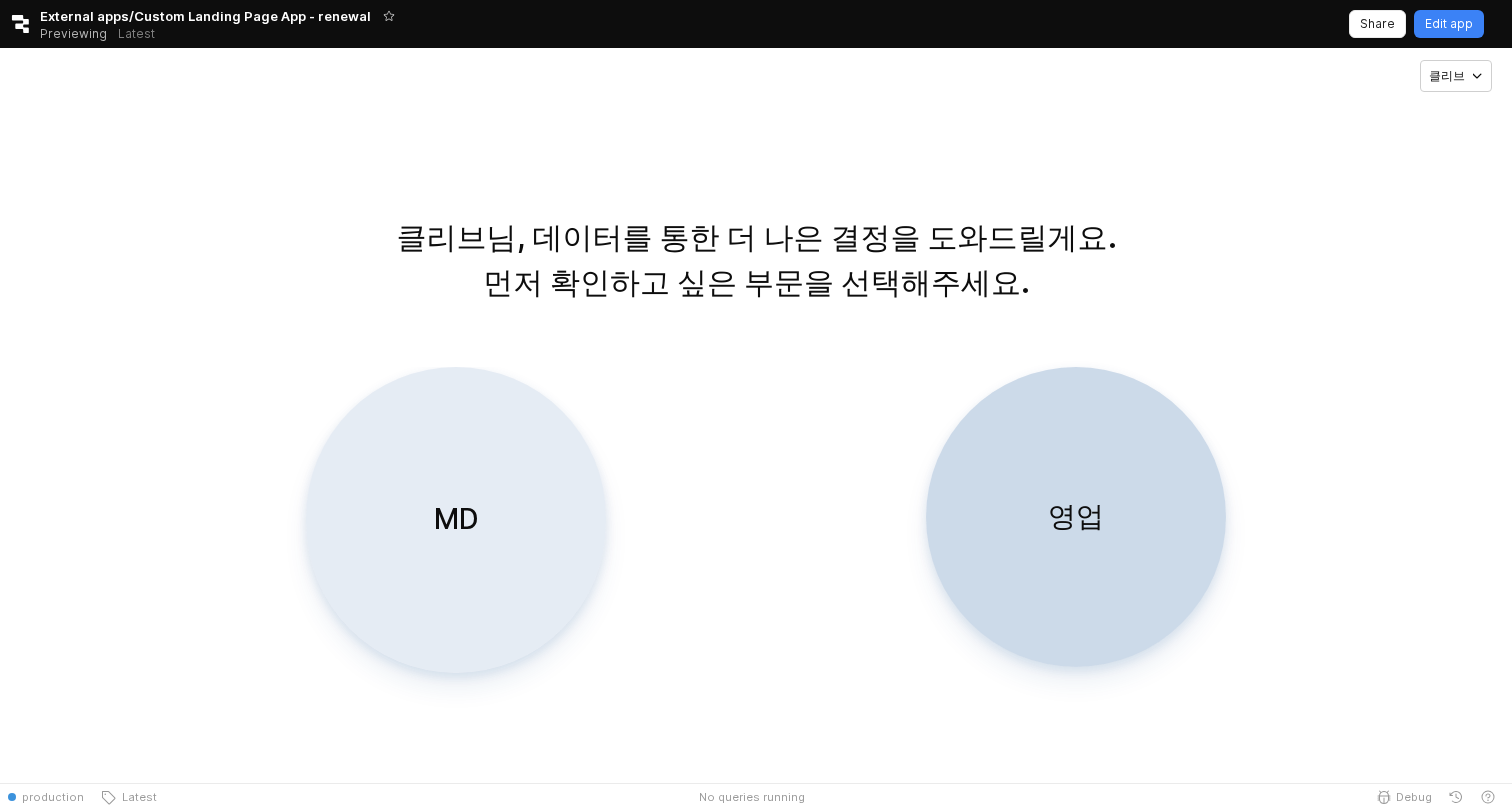 click on "MD" at bounding box center (456, 520) 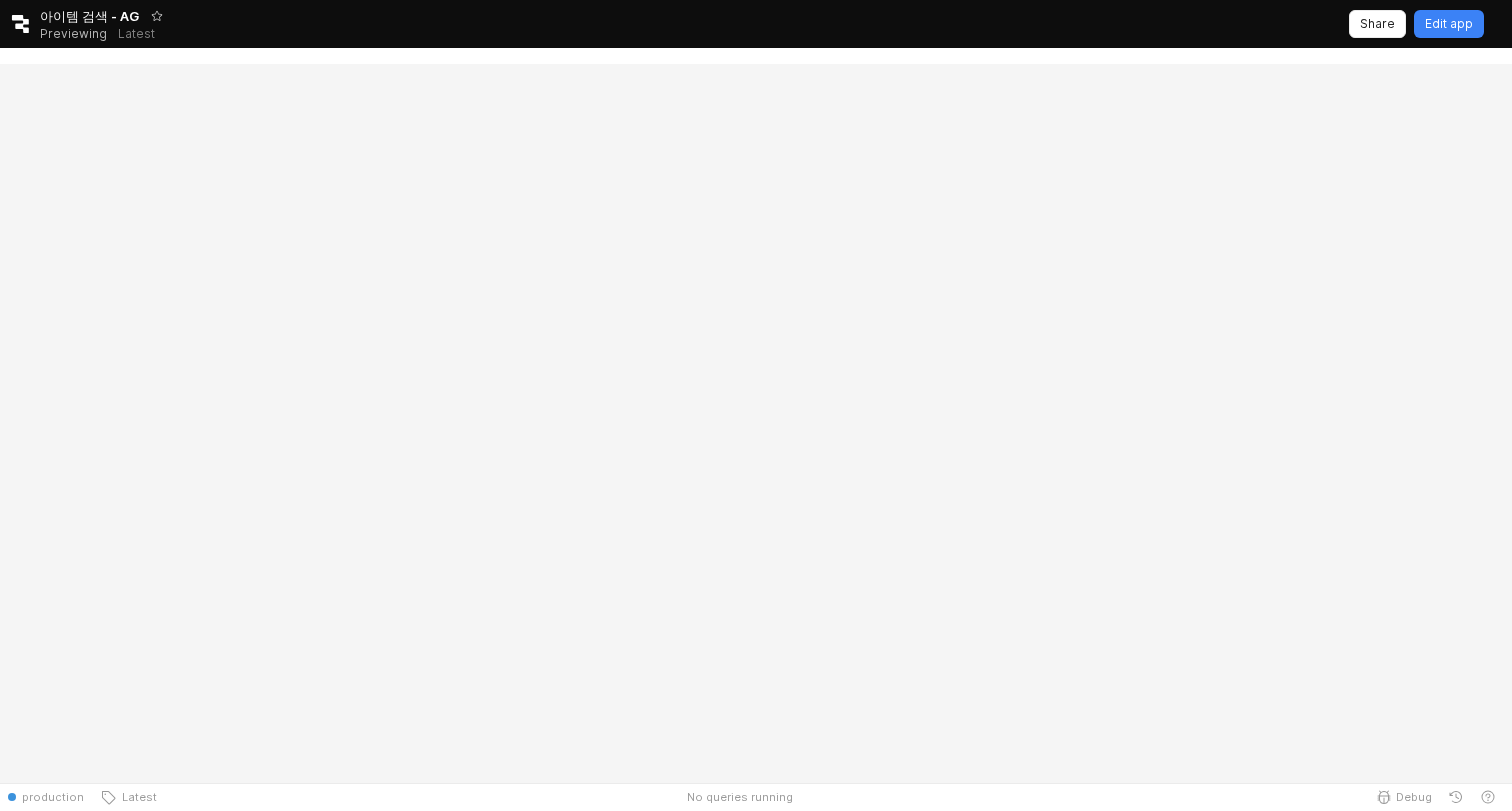 scroll, scrollTop: 0, scrollLeft: 0, axis: both 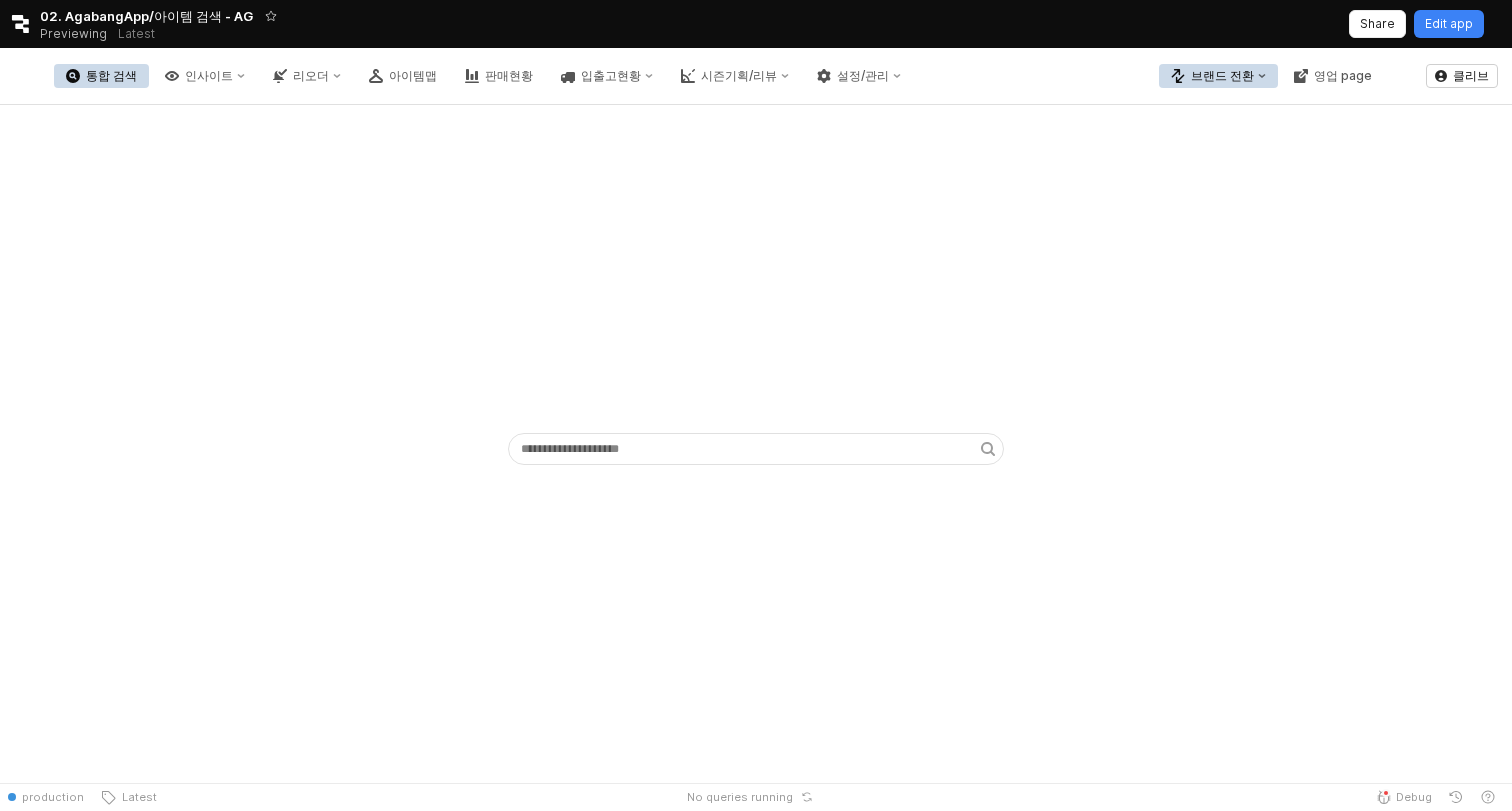click on "브랜드 전환" at bounding box center (1222, 76) 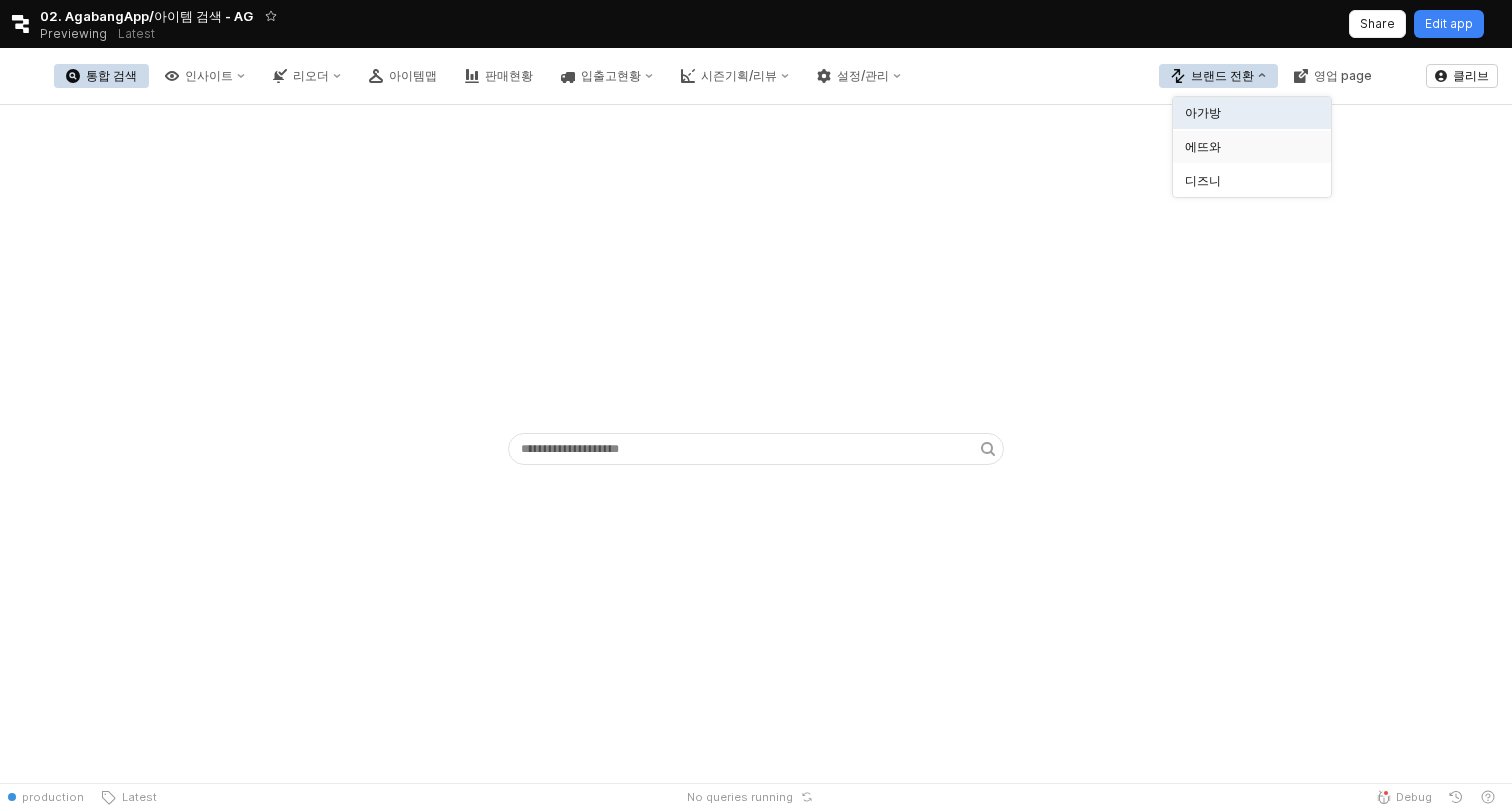 click on "에뜨와" at bounding box center [1246, 147] 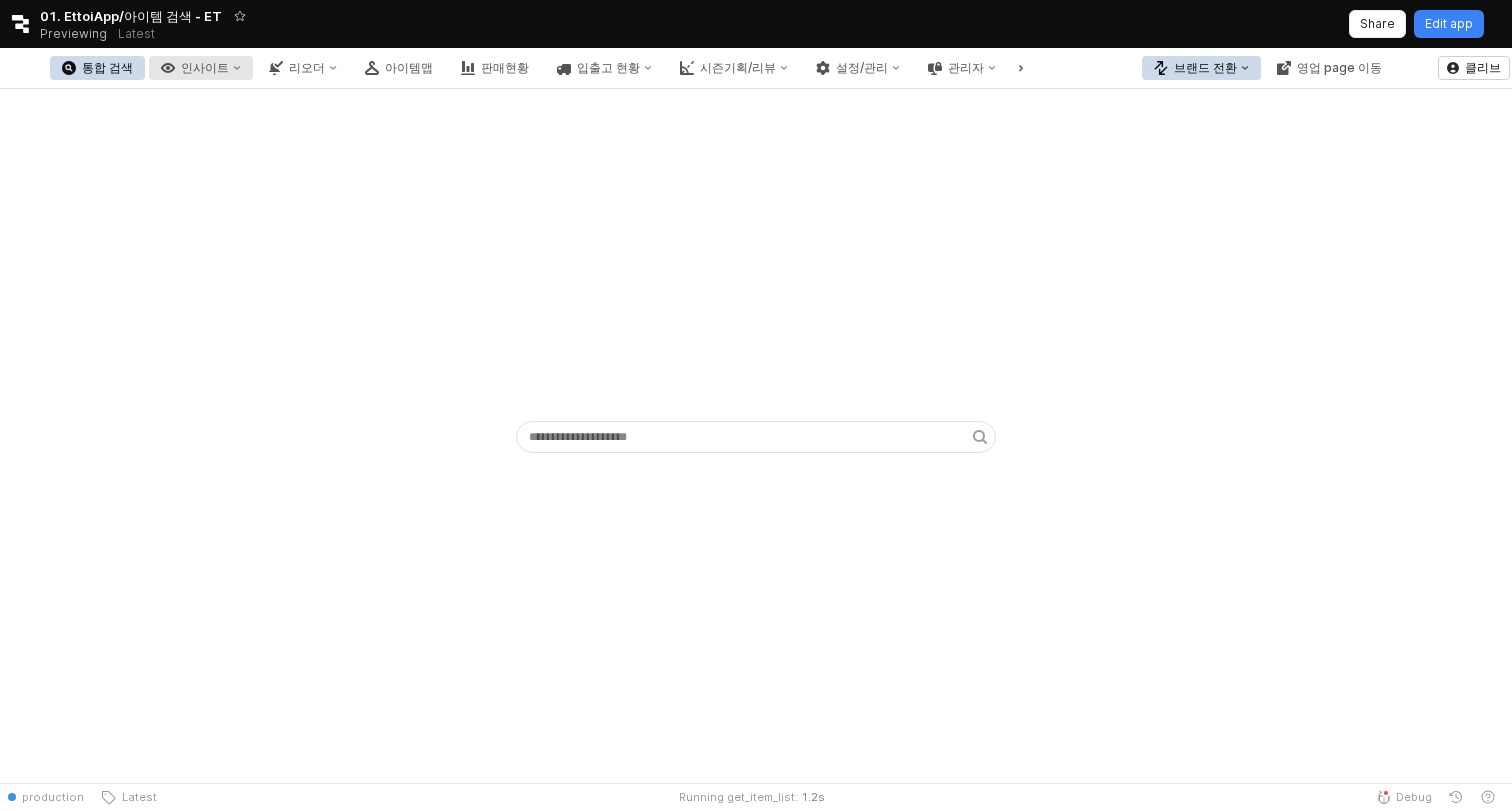 click on "인사이트" at bounding box center (205, 68) 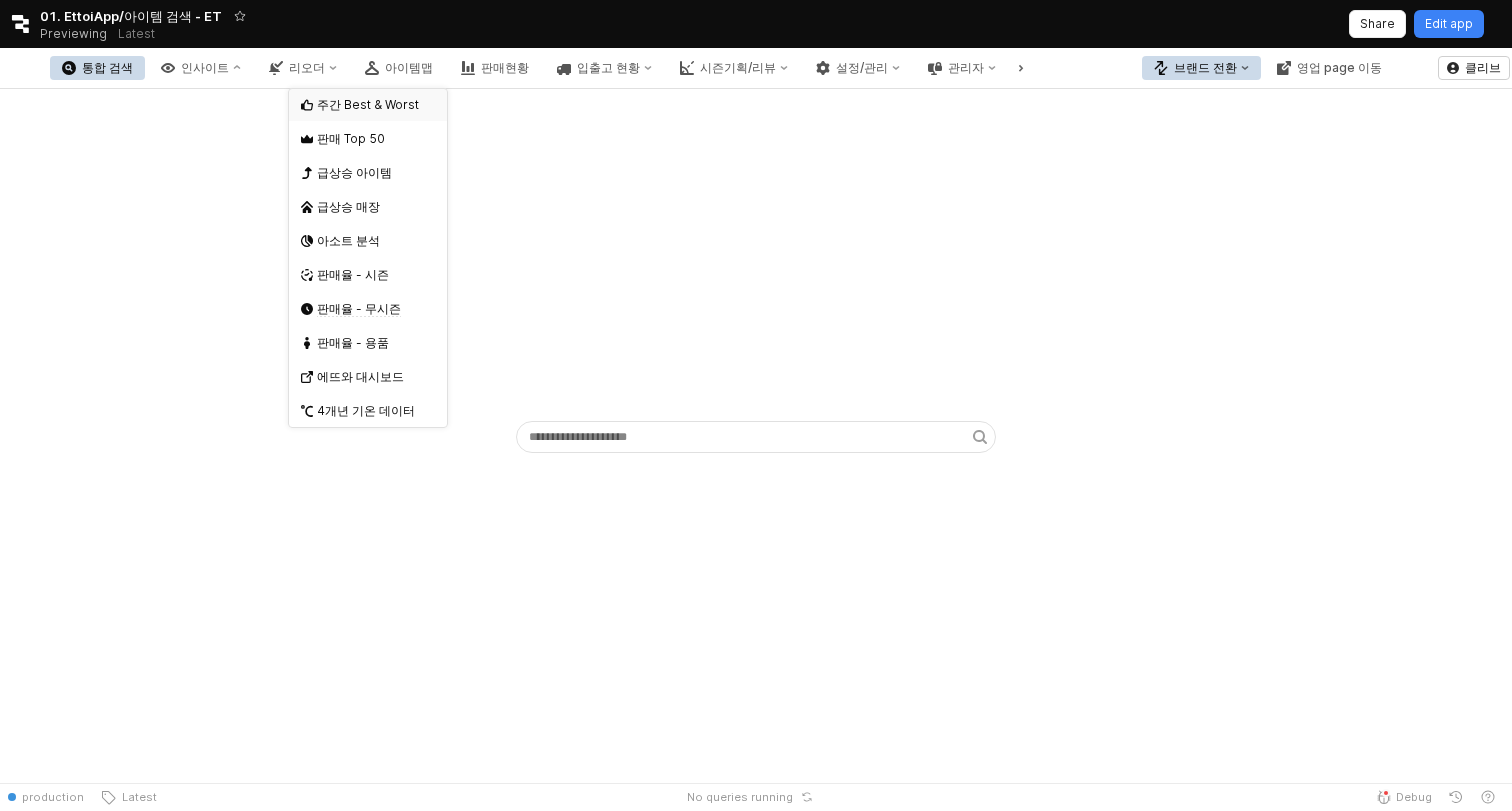click on "주간 Best & Worst" at bounding box center [370, 105] 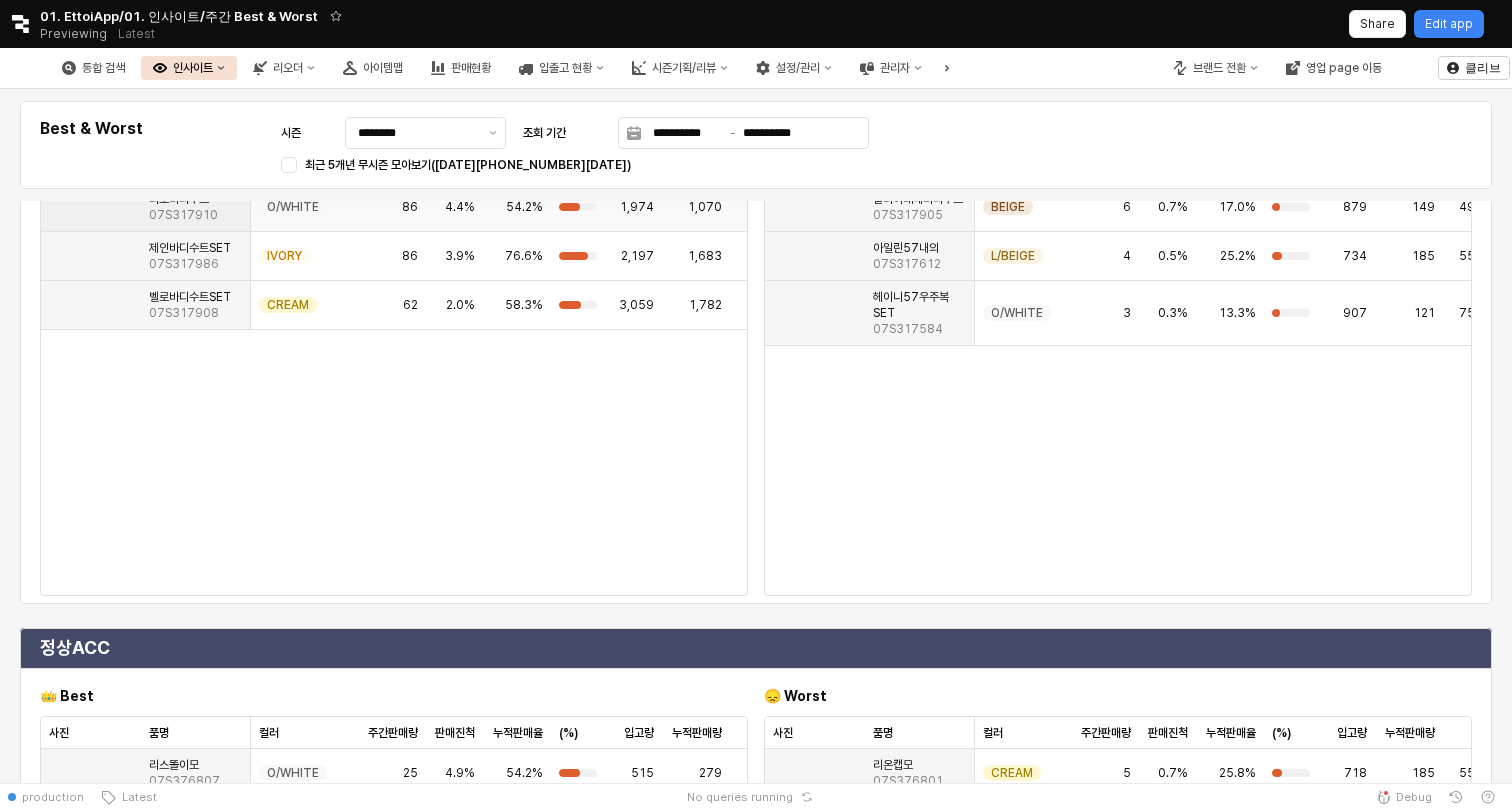 scroll, scrollTop: 3173, scrollLeft: 0, axis: vertical 